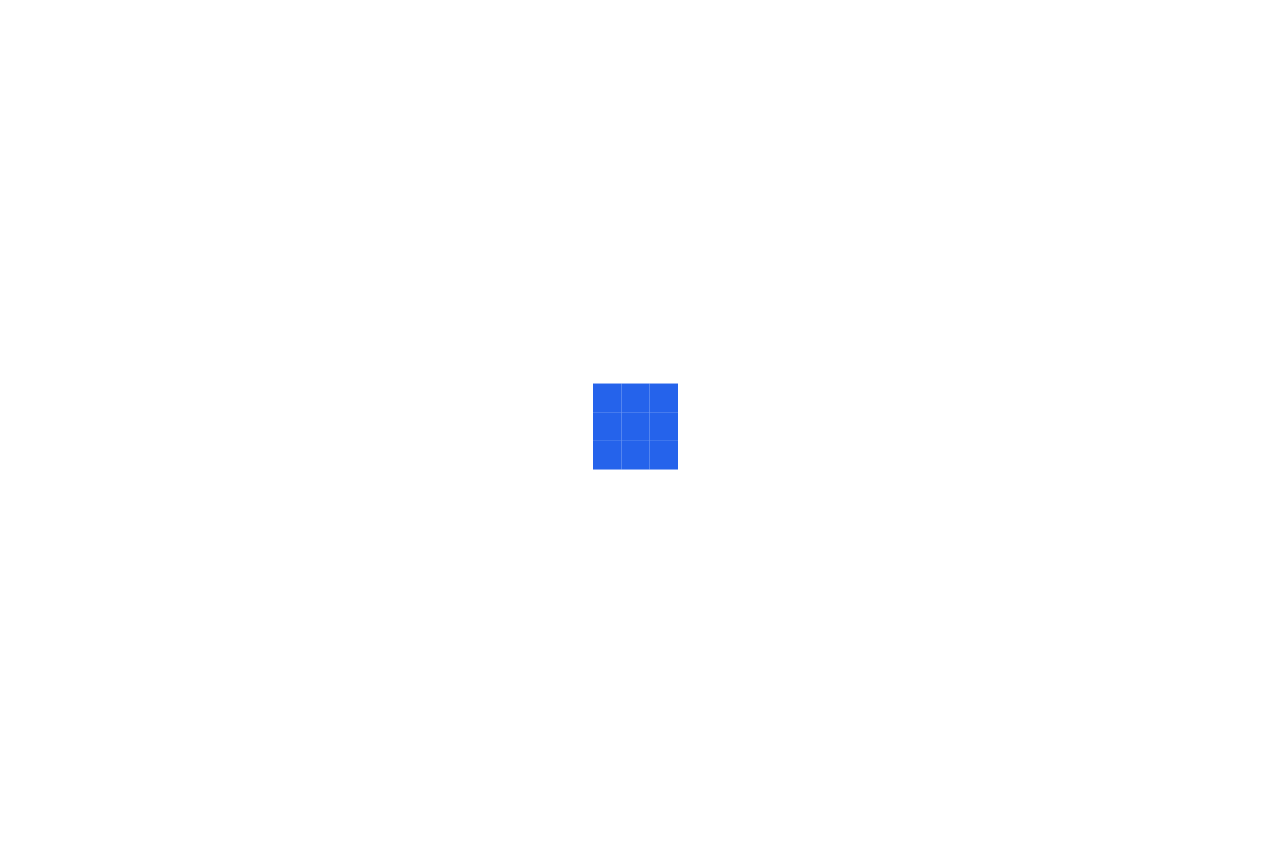 scroll, scrollTop: 0, scrollLeft: 0, axis: both 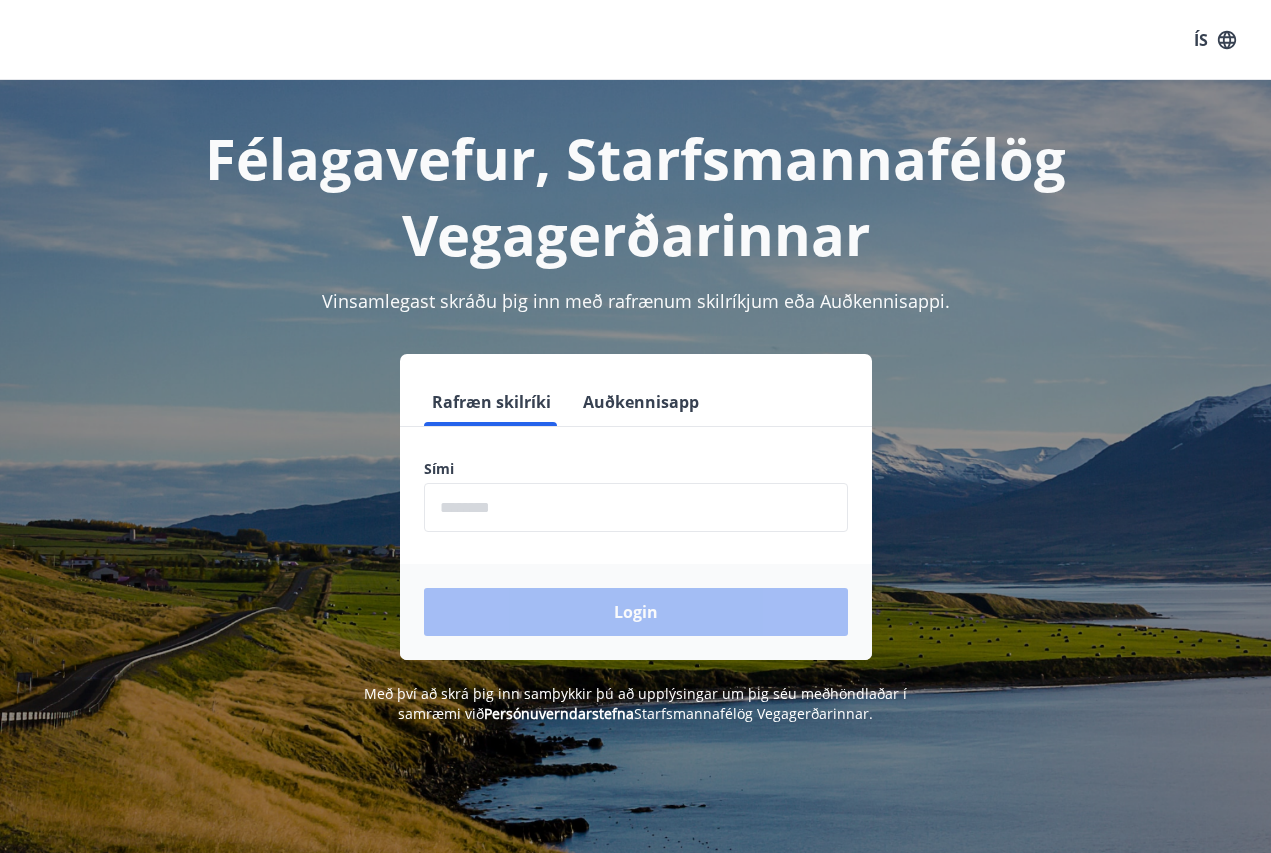 click at bounding box center (636, 507) 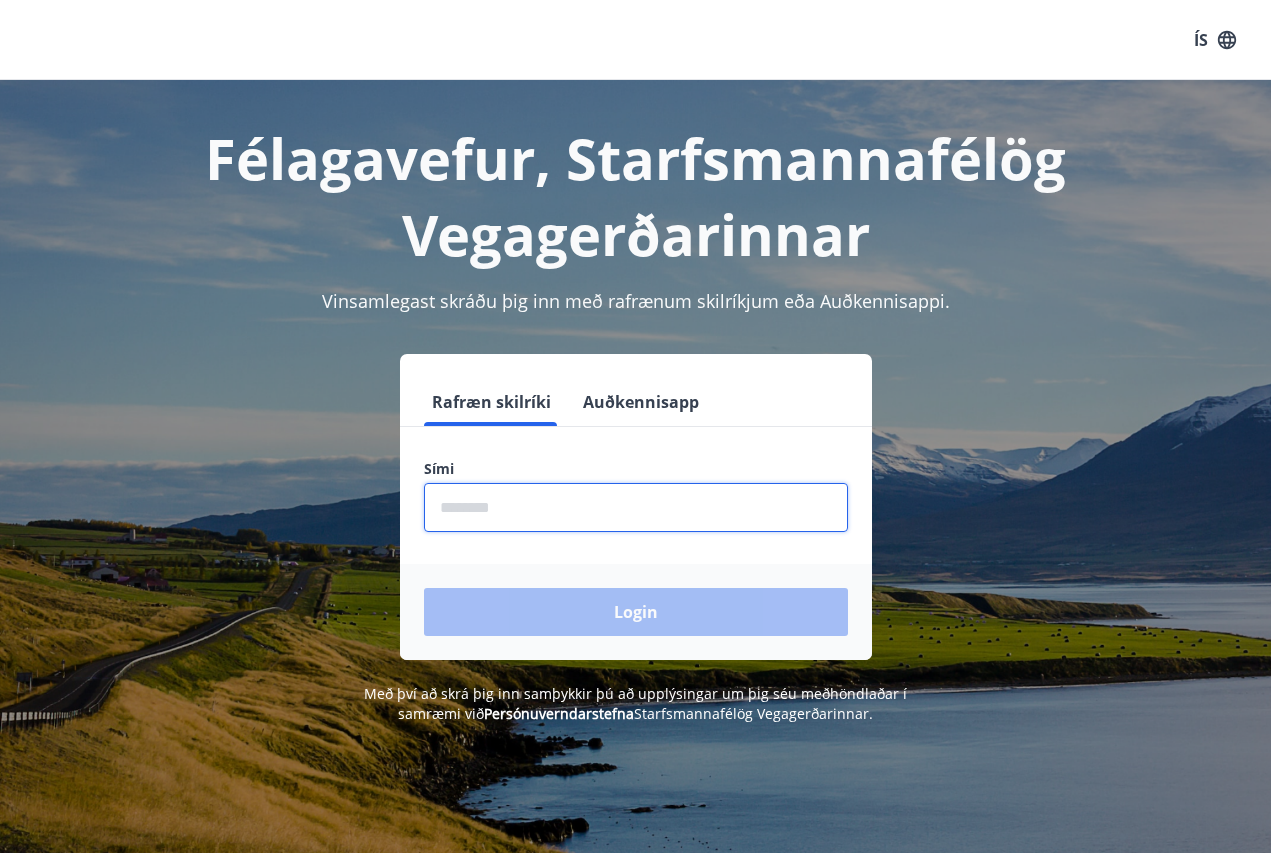 type on "********" 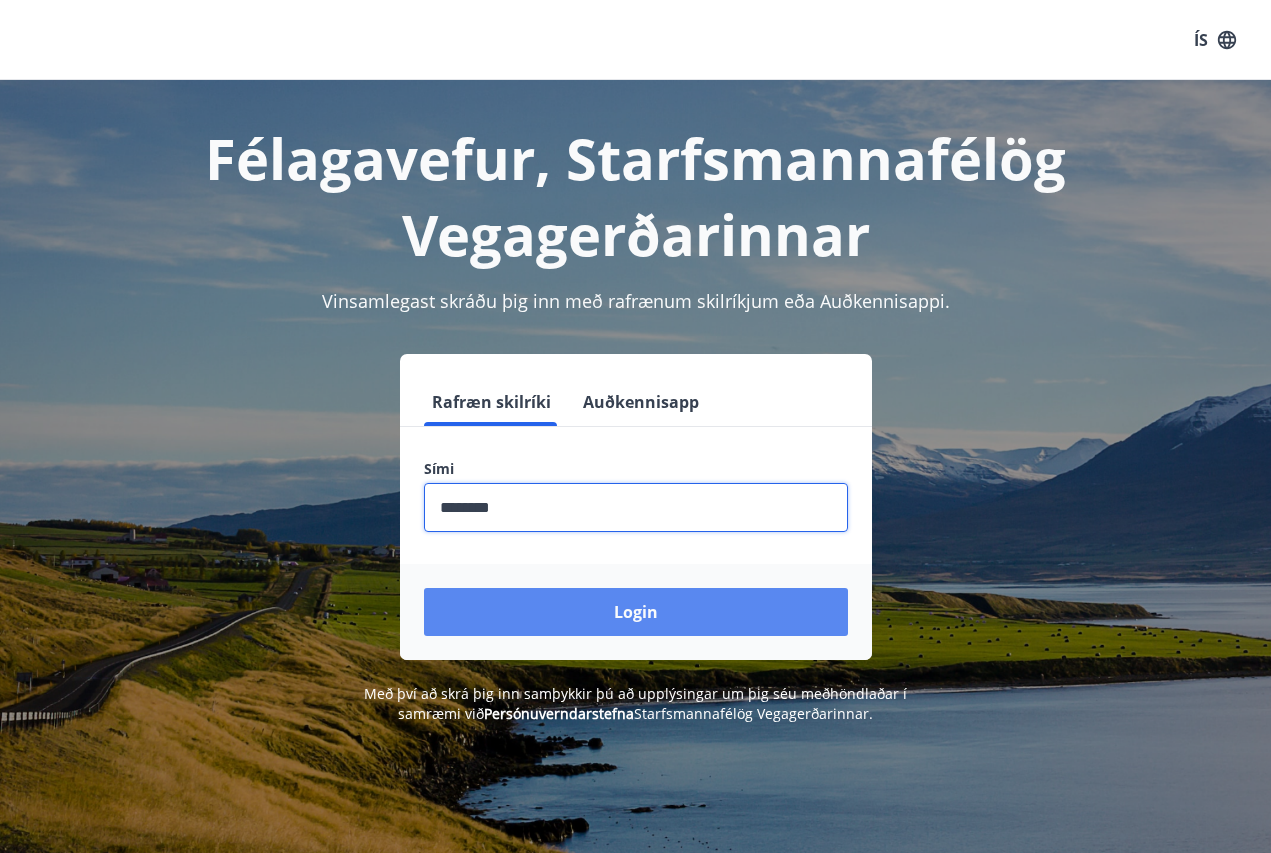click on "Login" at bounding box center [636, 612] 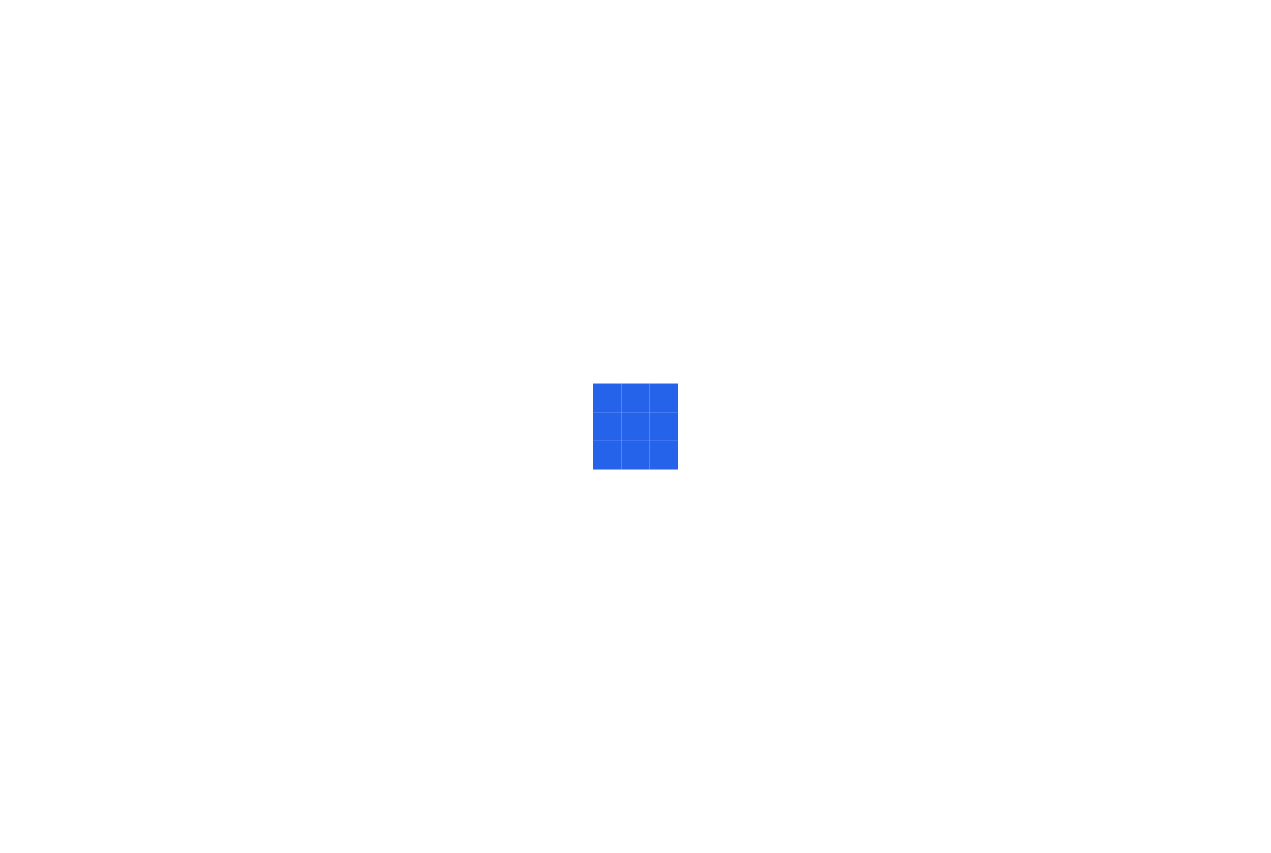 scroll, scrollTop: 0, scrollLeft: 0, axis: both 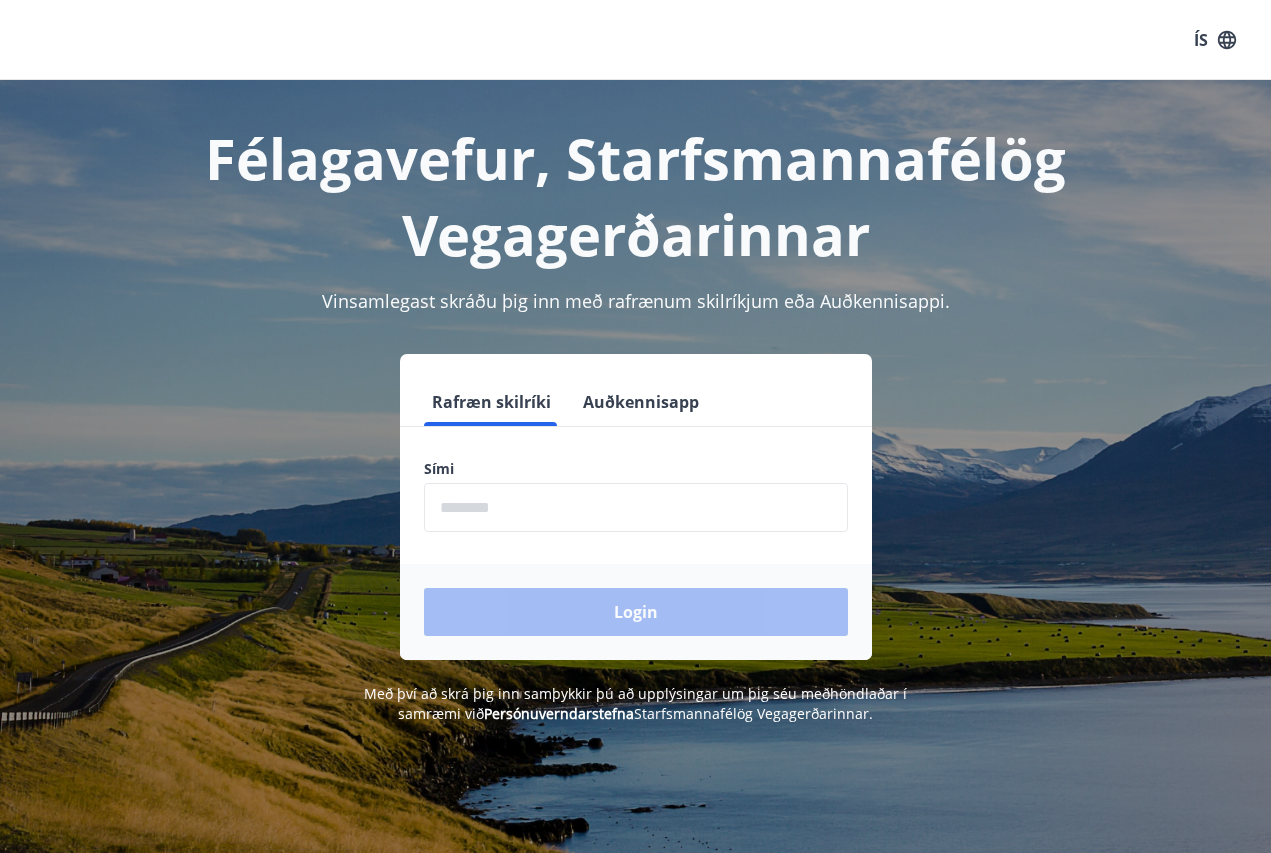 click at bounding box center (636, 507) 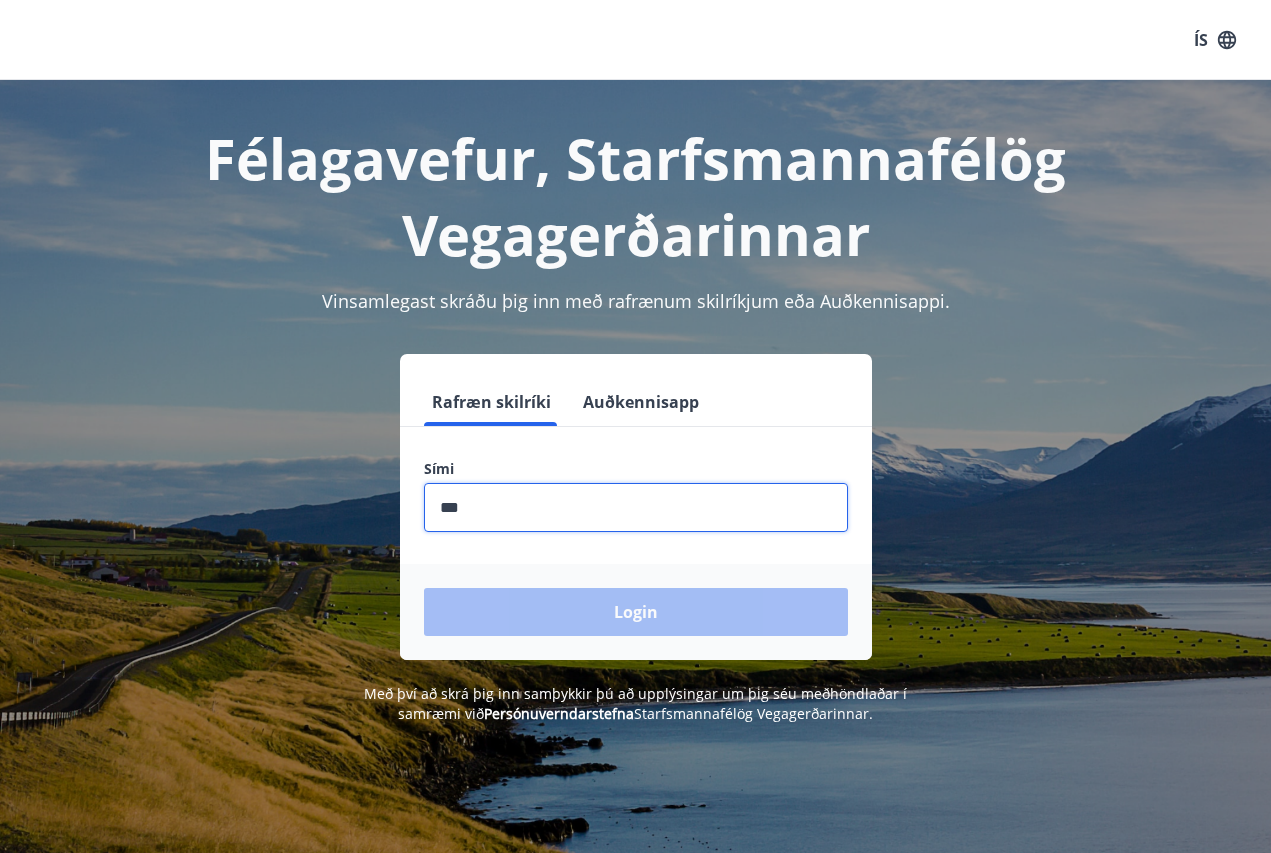 type on "********" 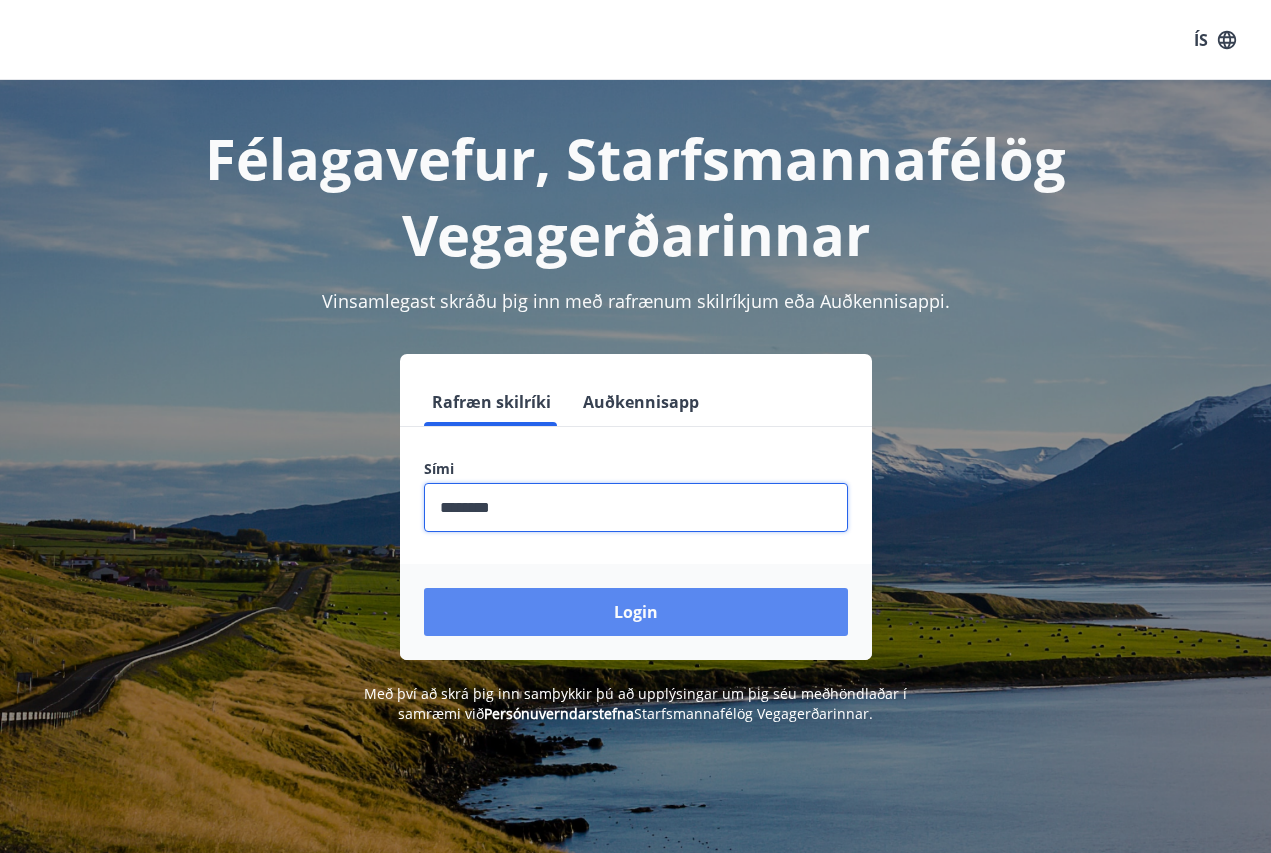 click on "Login" at bounding box center (636, 612) 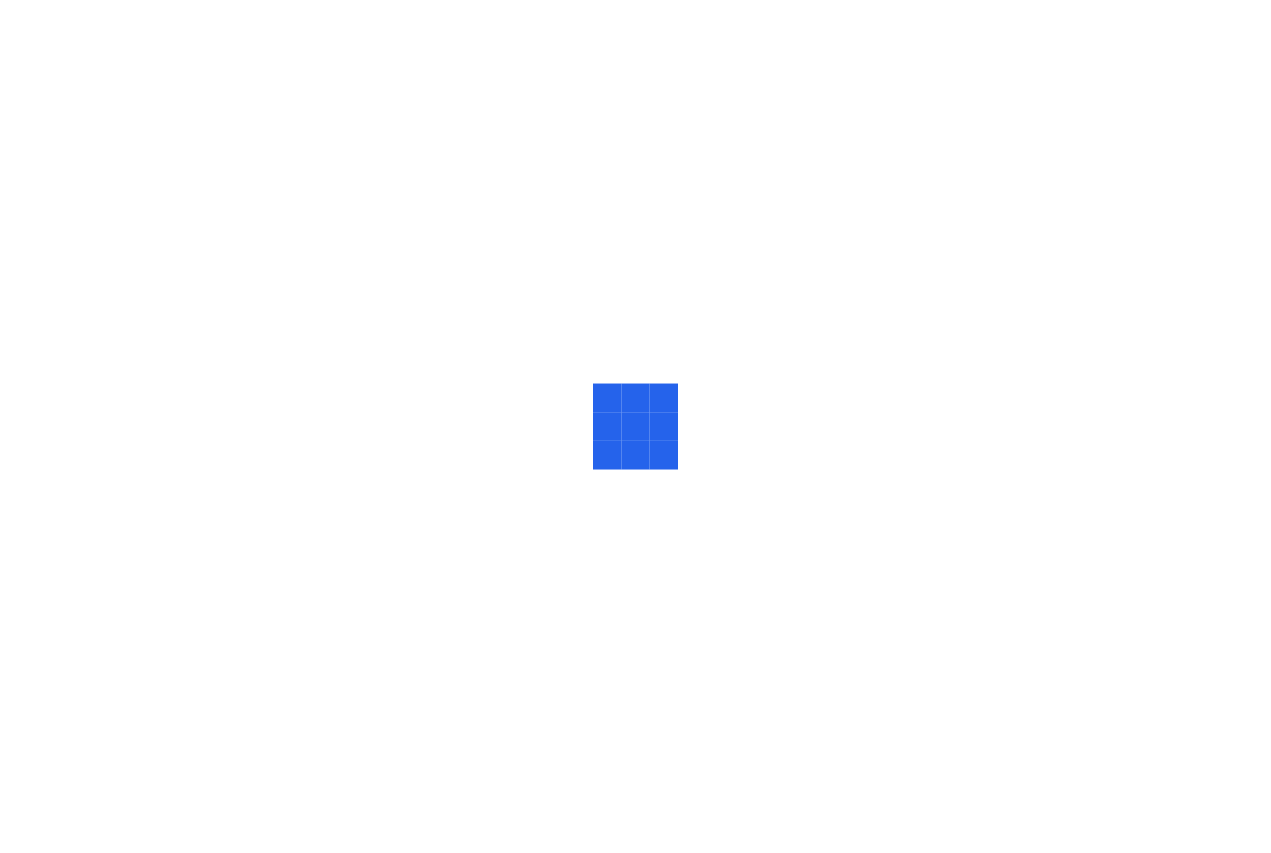 scroll, scrollTop: 0, scrollLeft: 0, axis: both 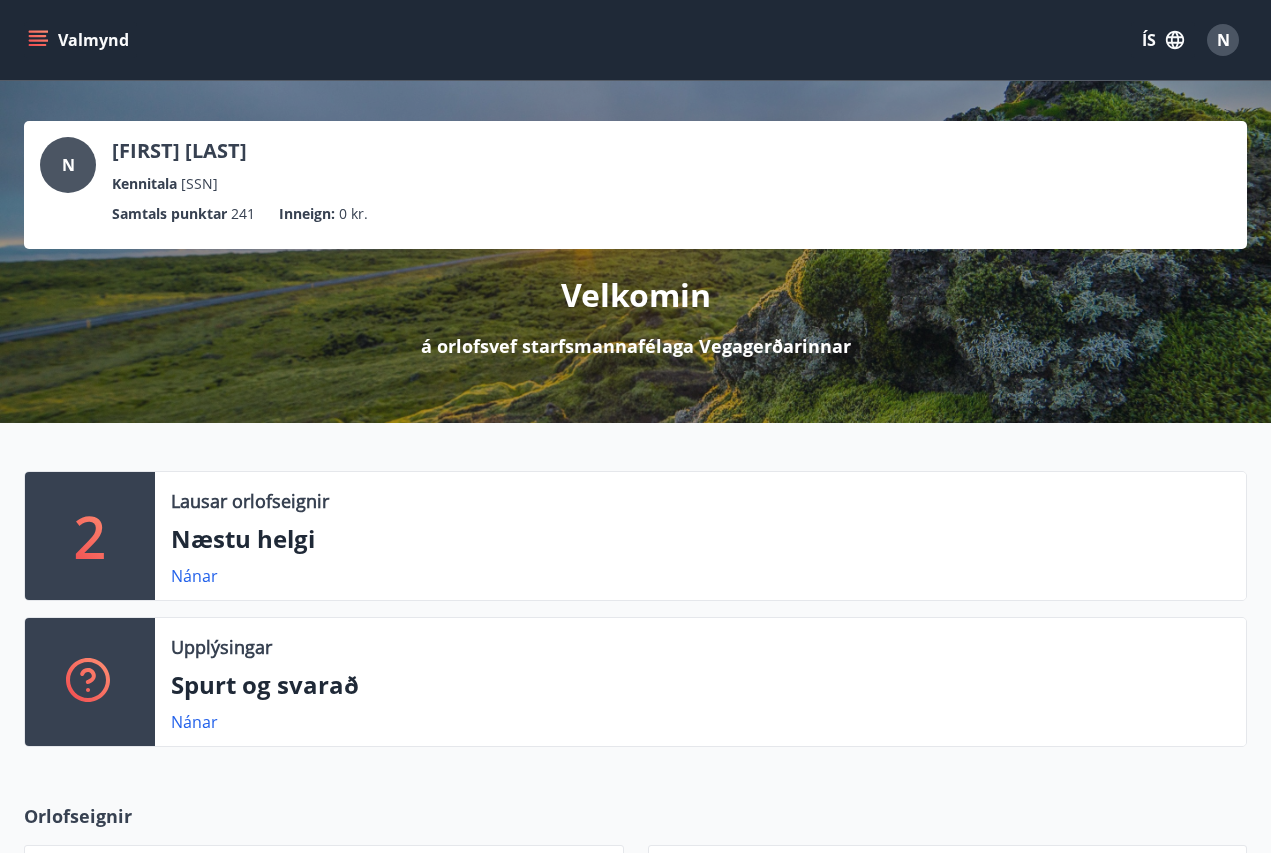 click 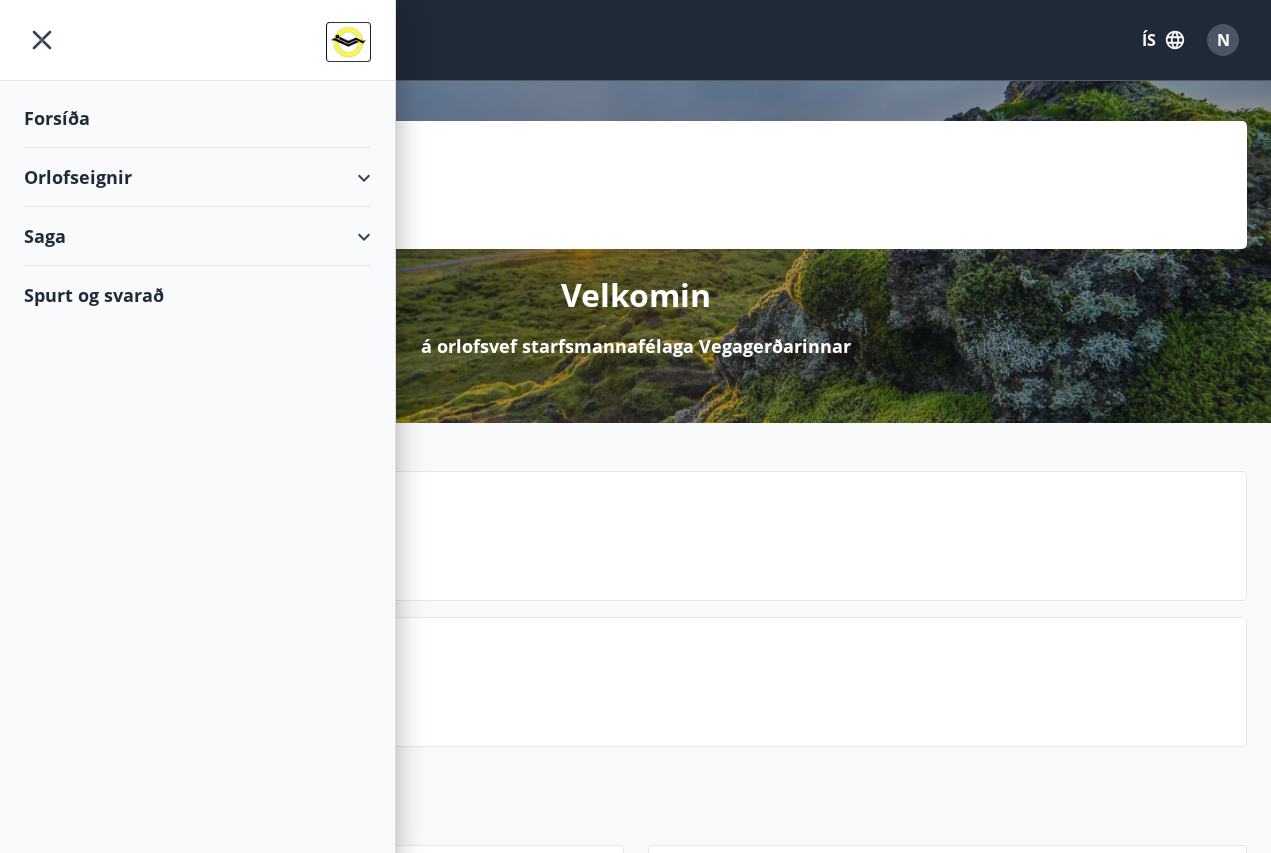 click on "Orlofseignir" at bounding box center [197, 177] 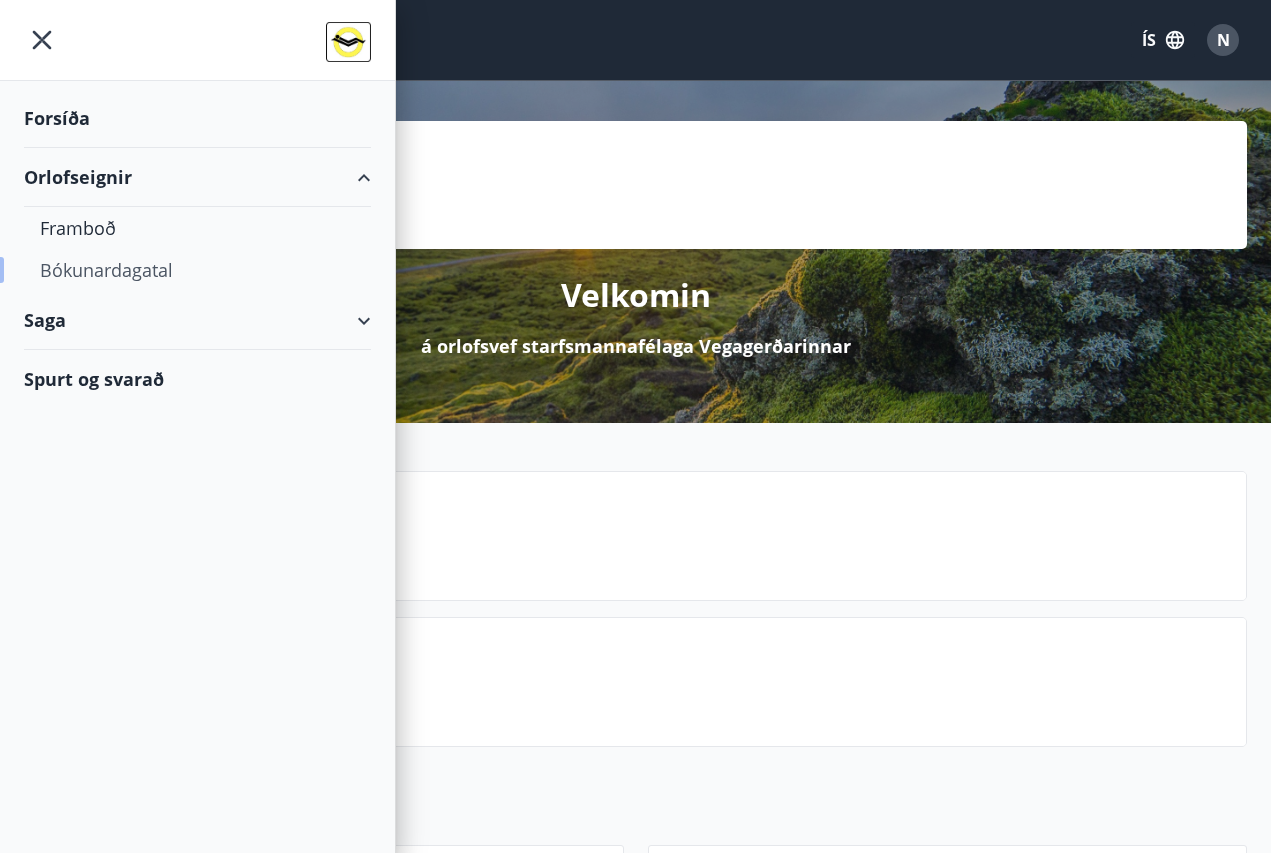 click on "Bókunardagatal" at bounding box center (197, 270) 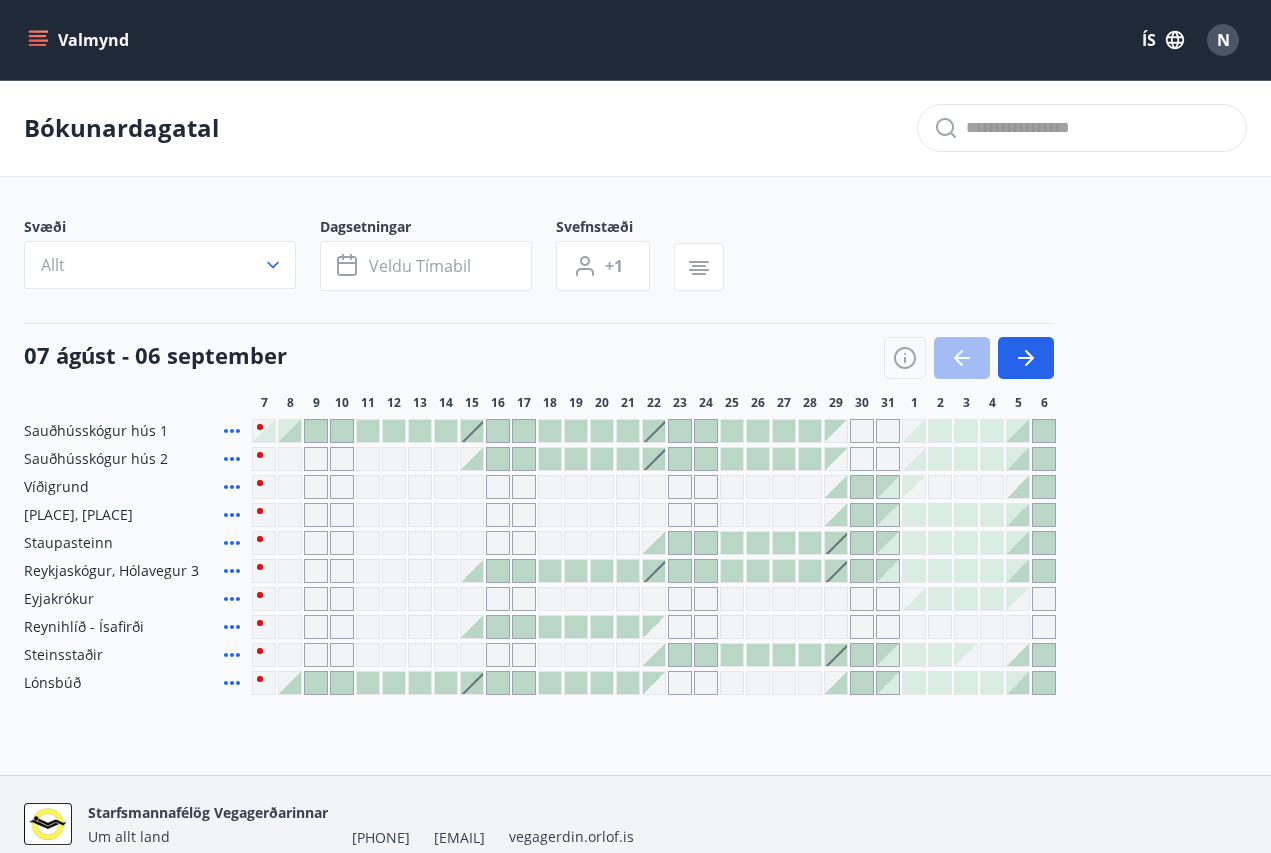 click 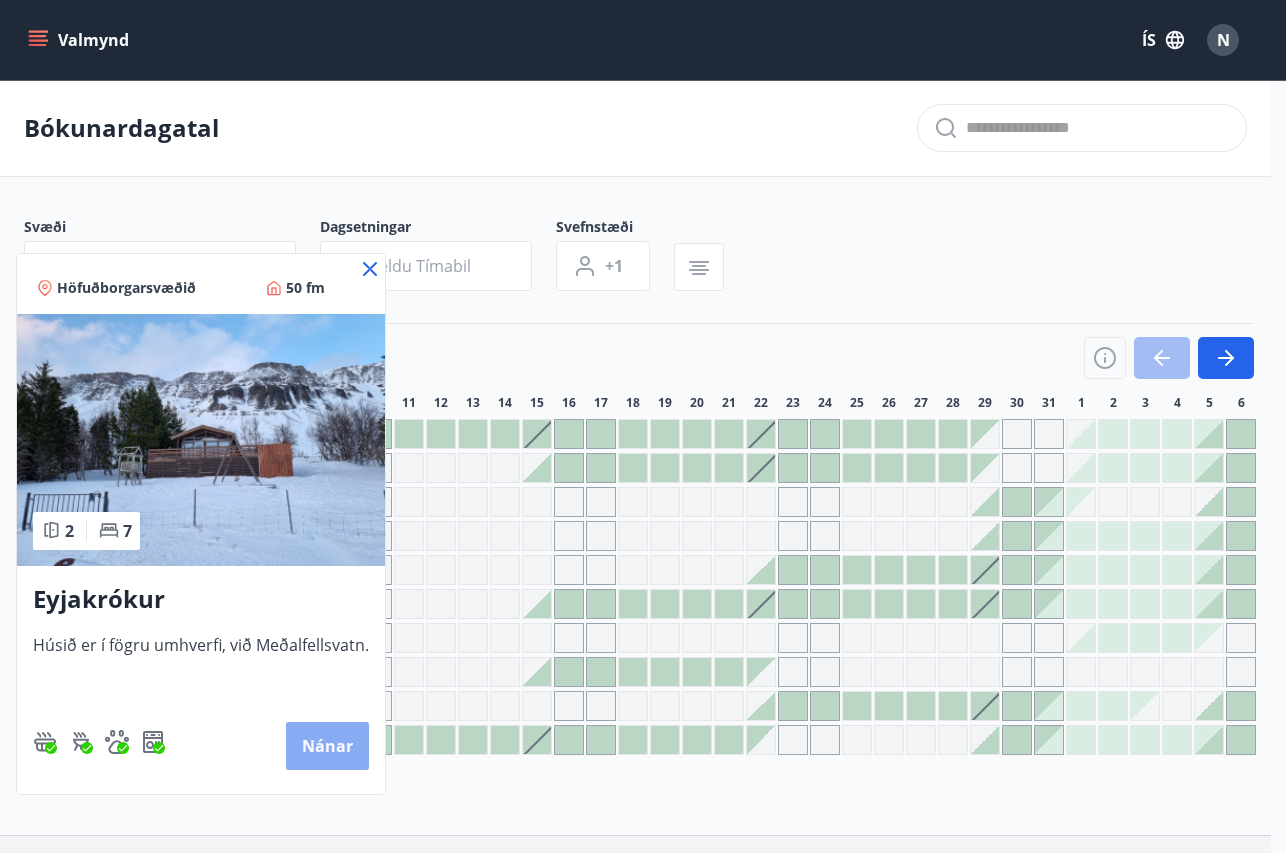 click on "Nánar" at bounding box center (327, 746) 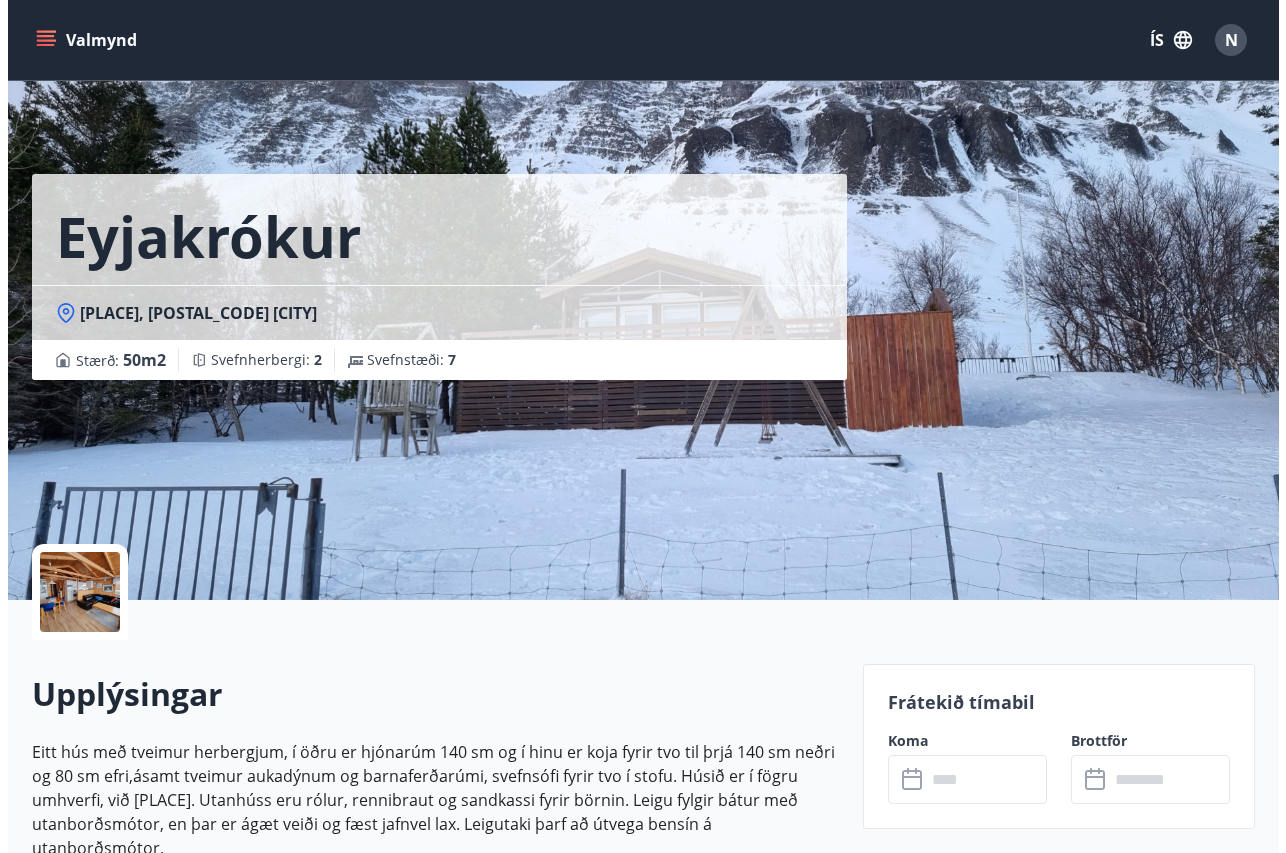 scroll, scrollTop: 267, scrollLeft: 0, axis: vertical 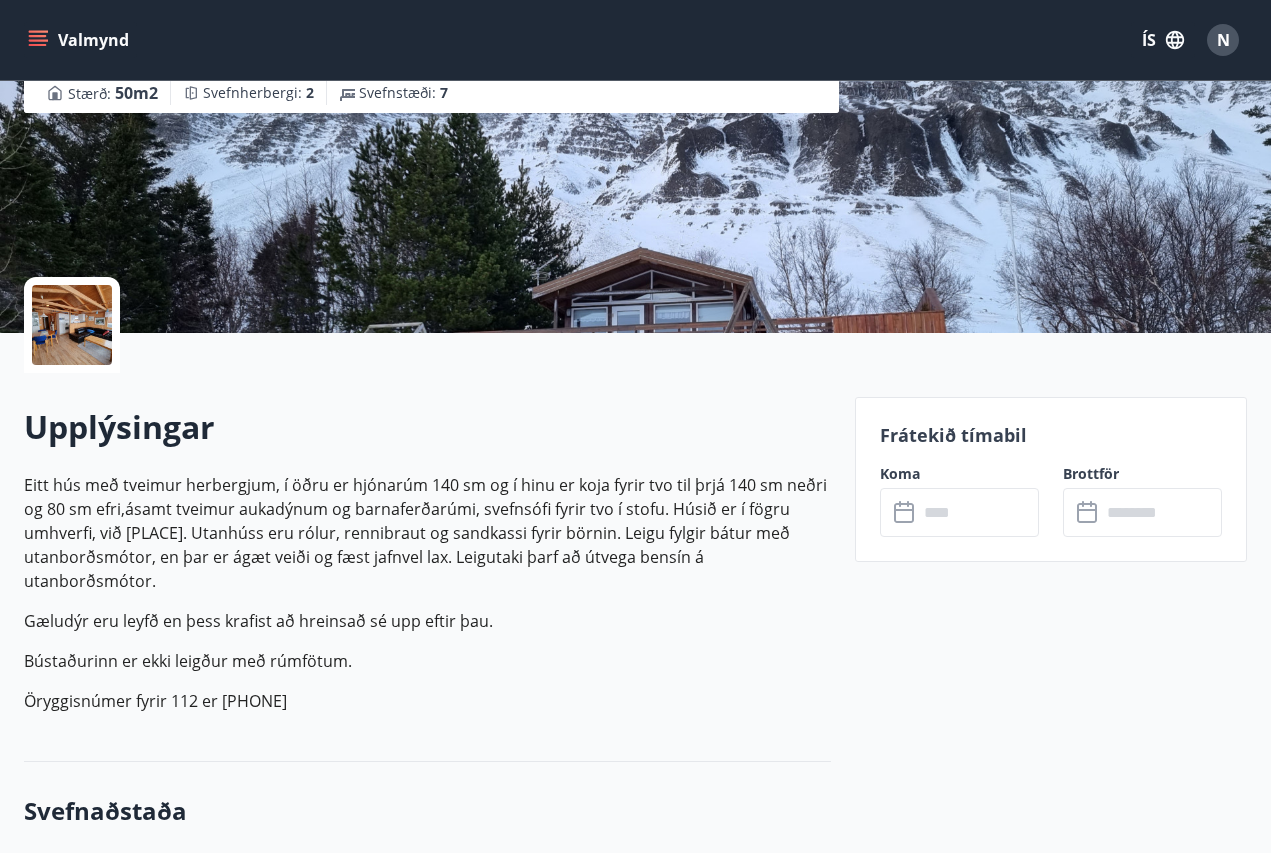 click 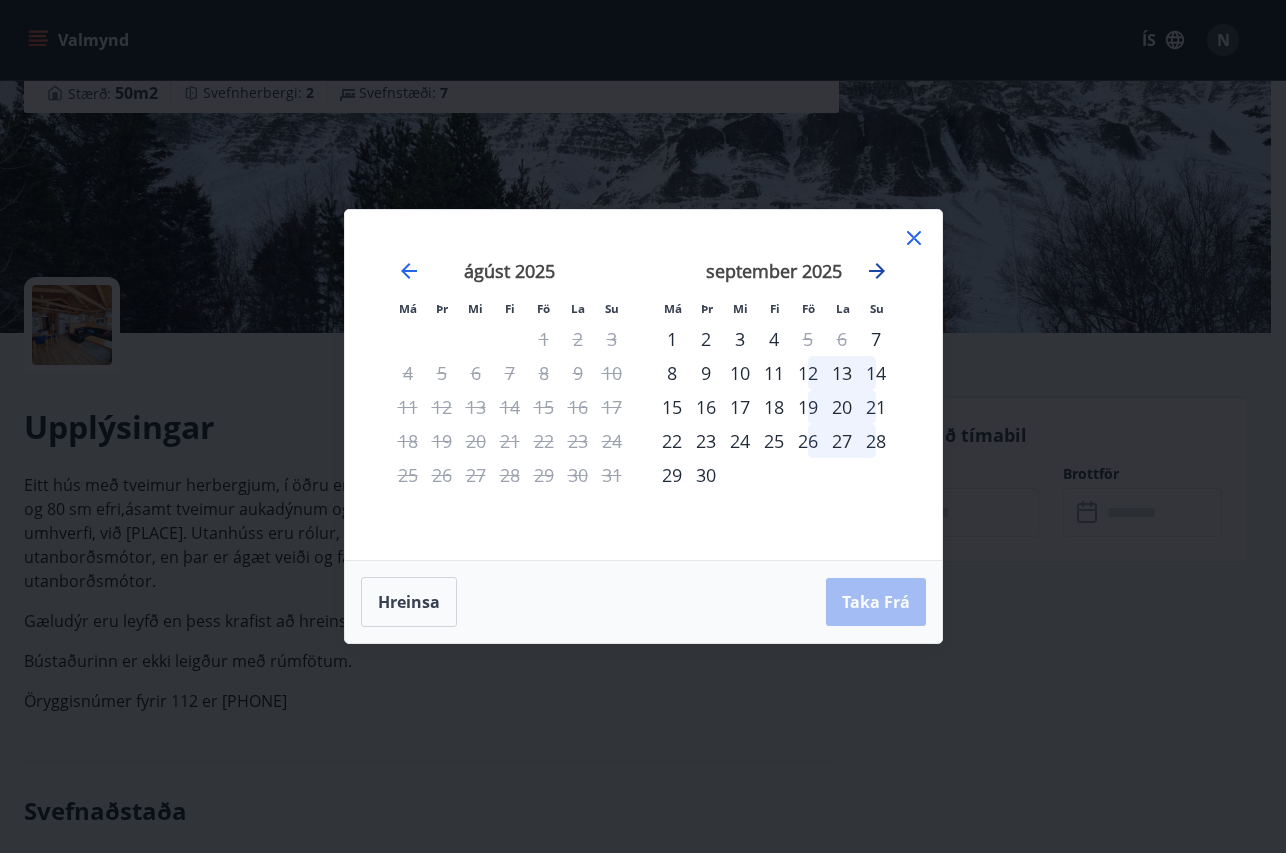 click 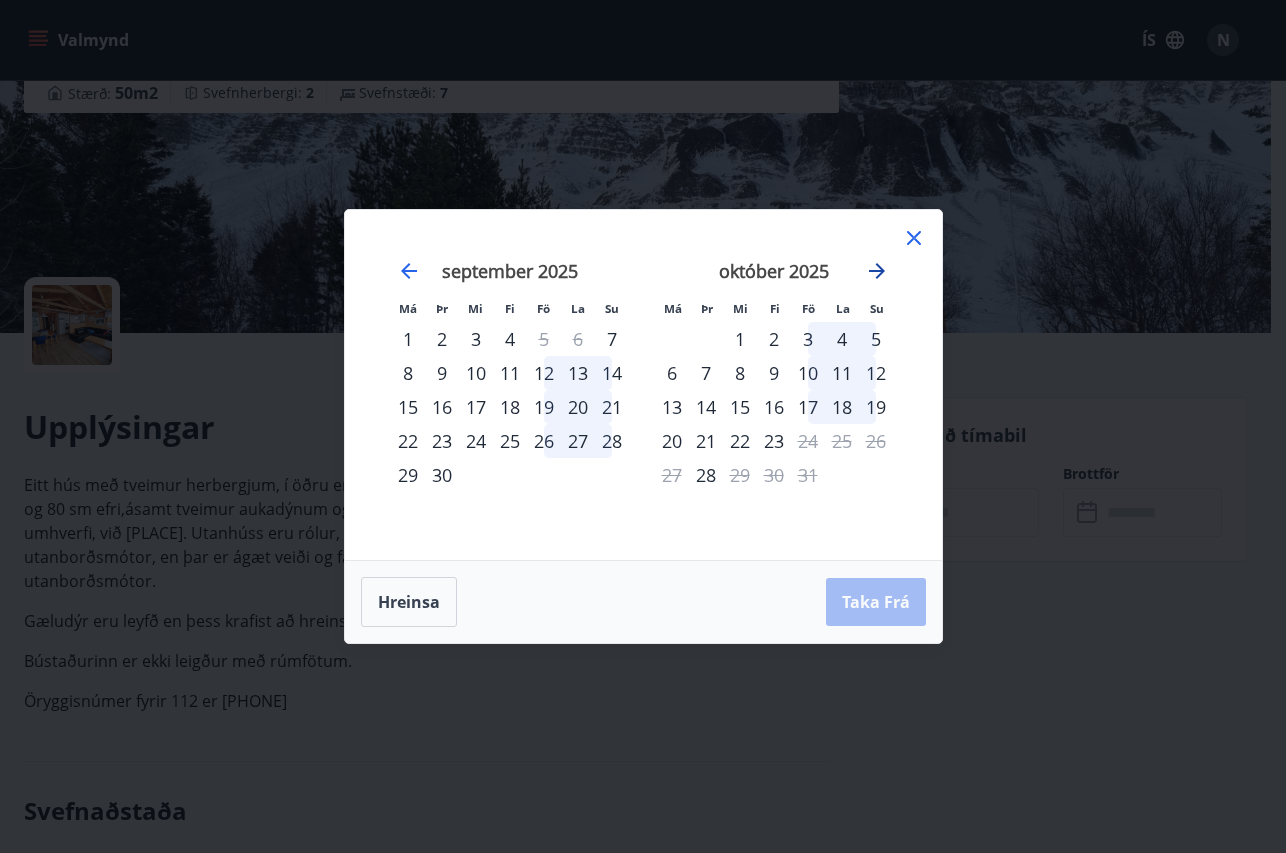 click 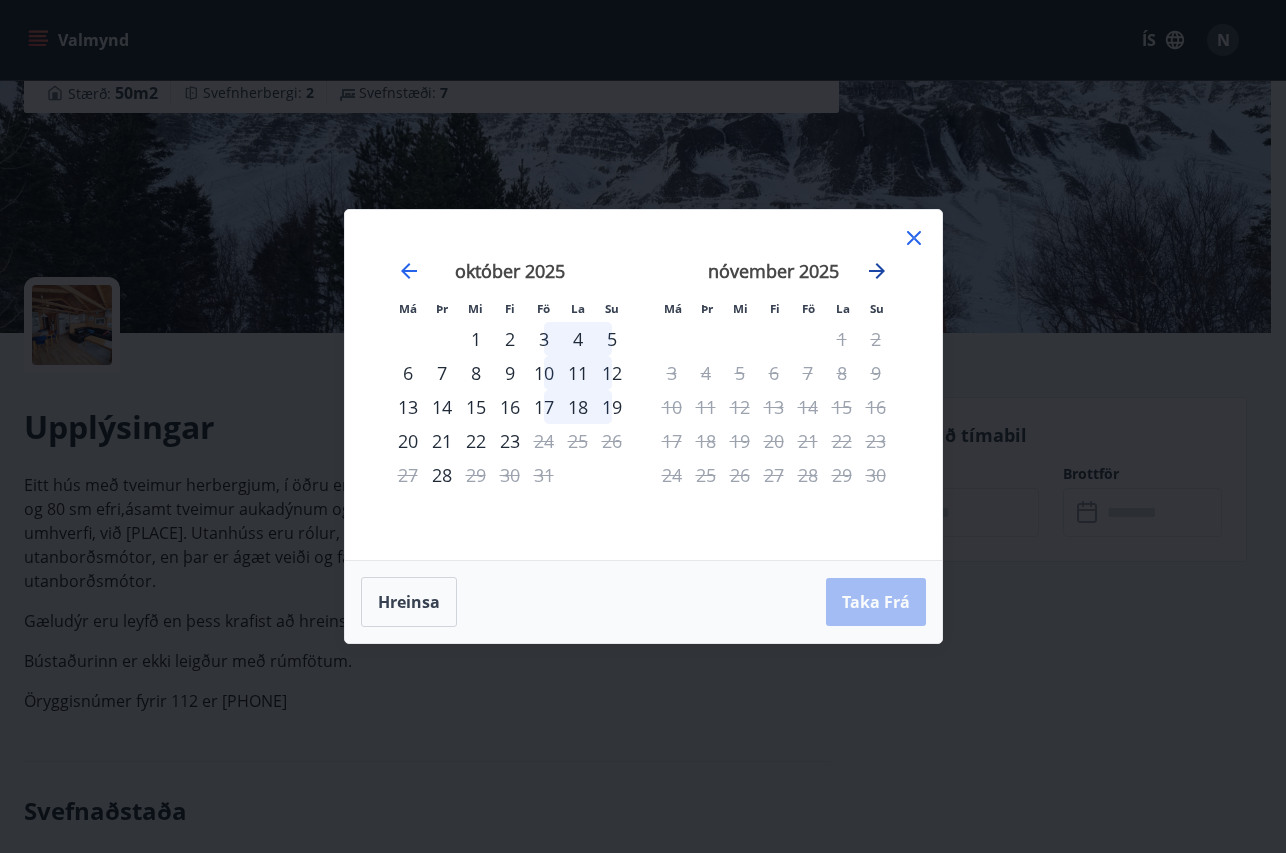 click 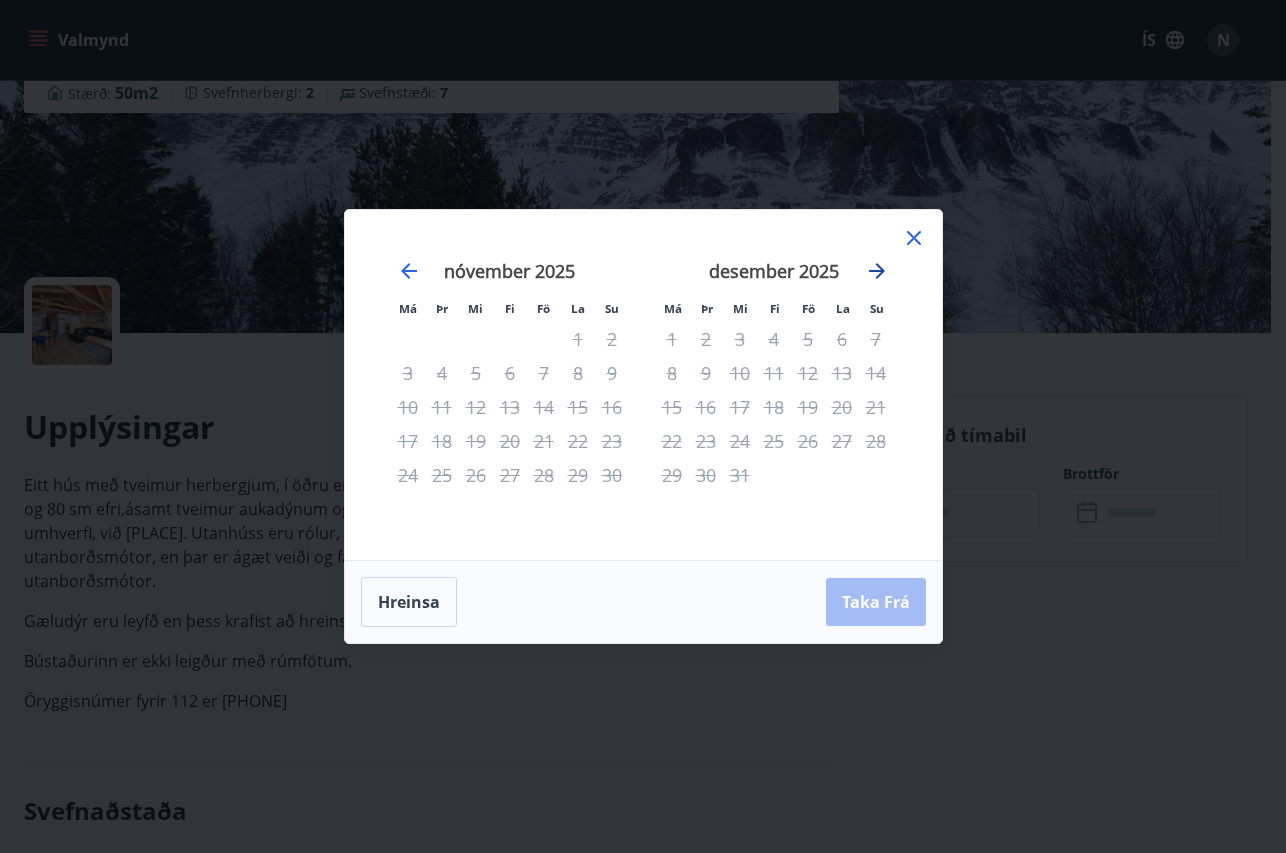 click 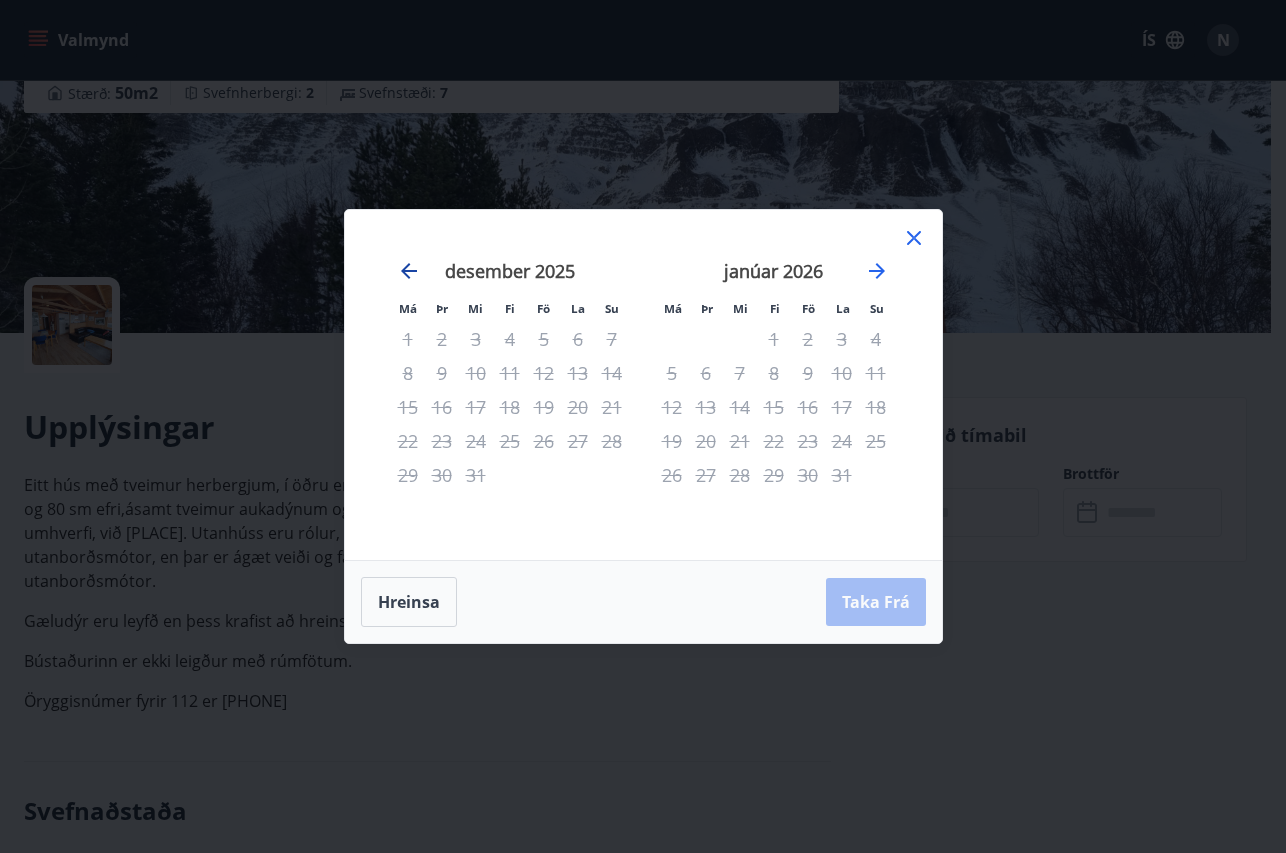 click 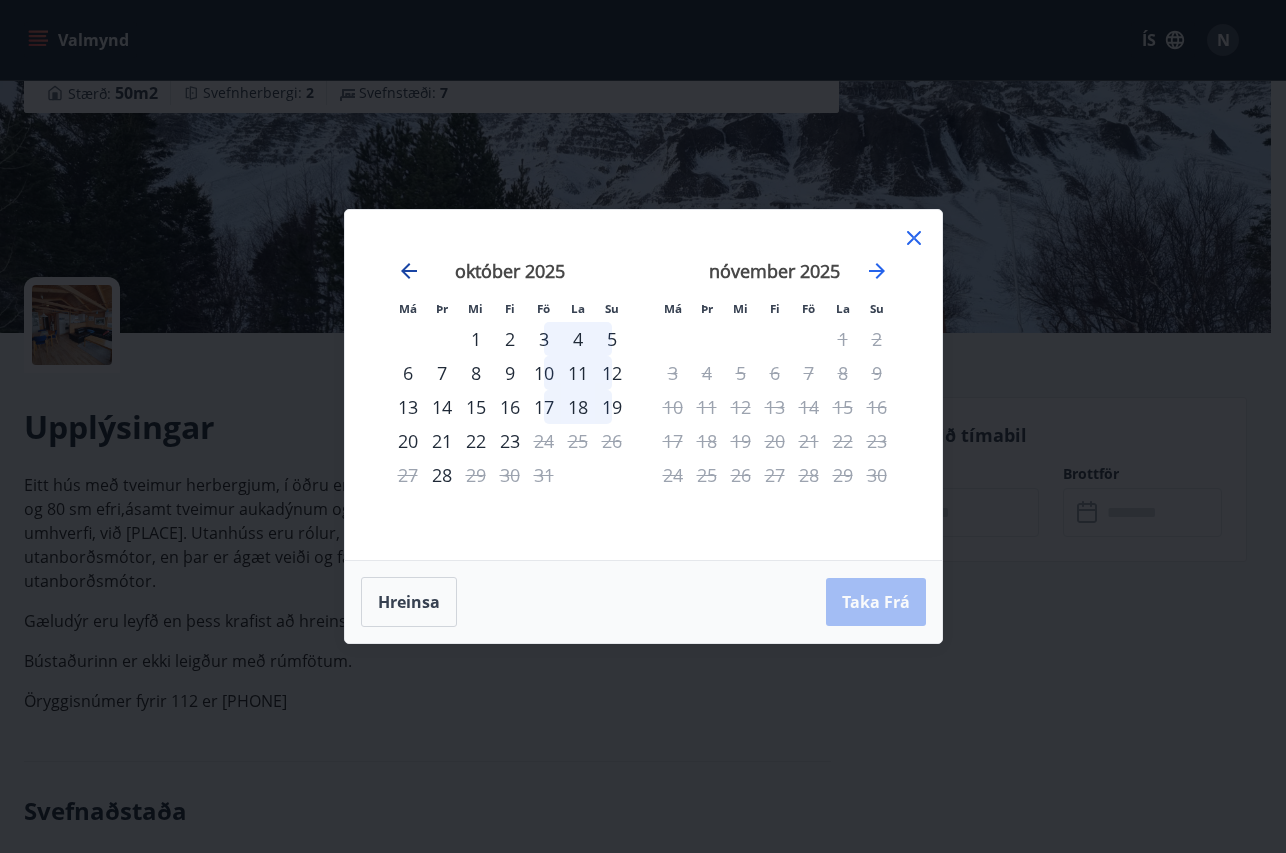 click 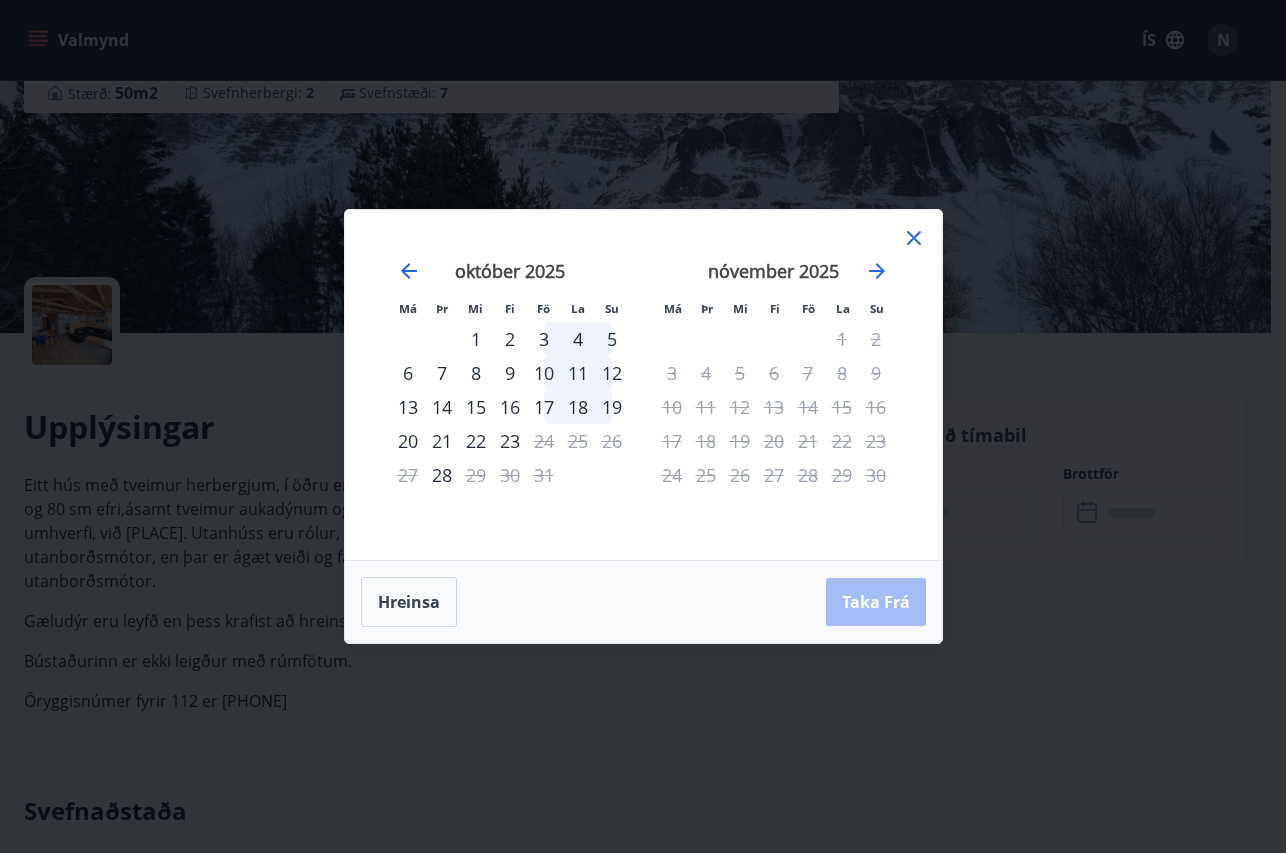 click 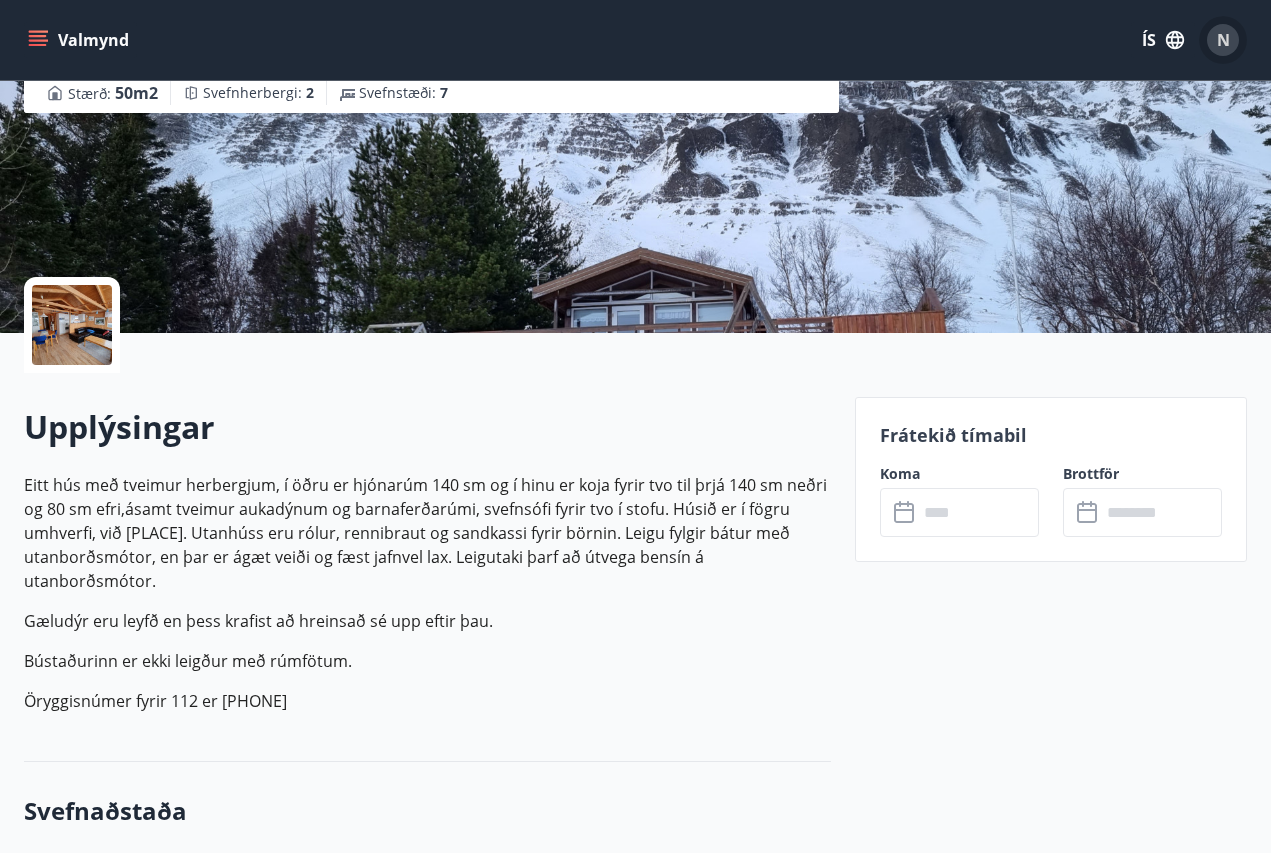 click on "N" at bounding box center (1223, 40) 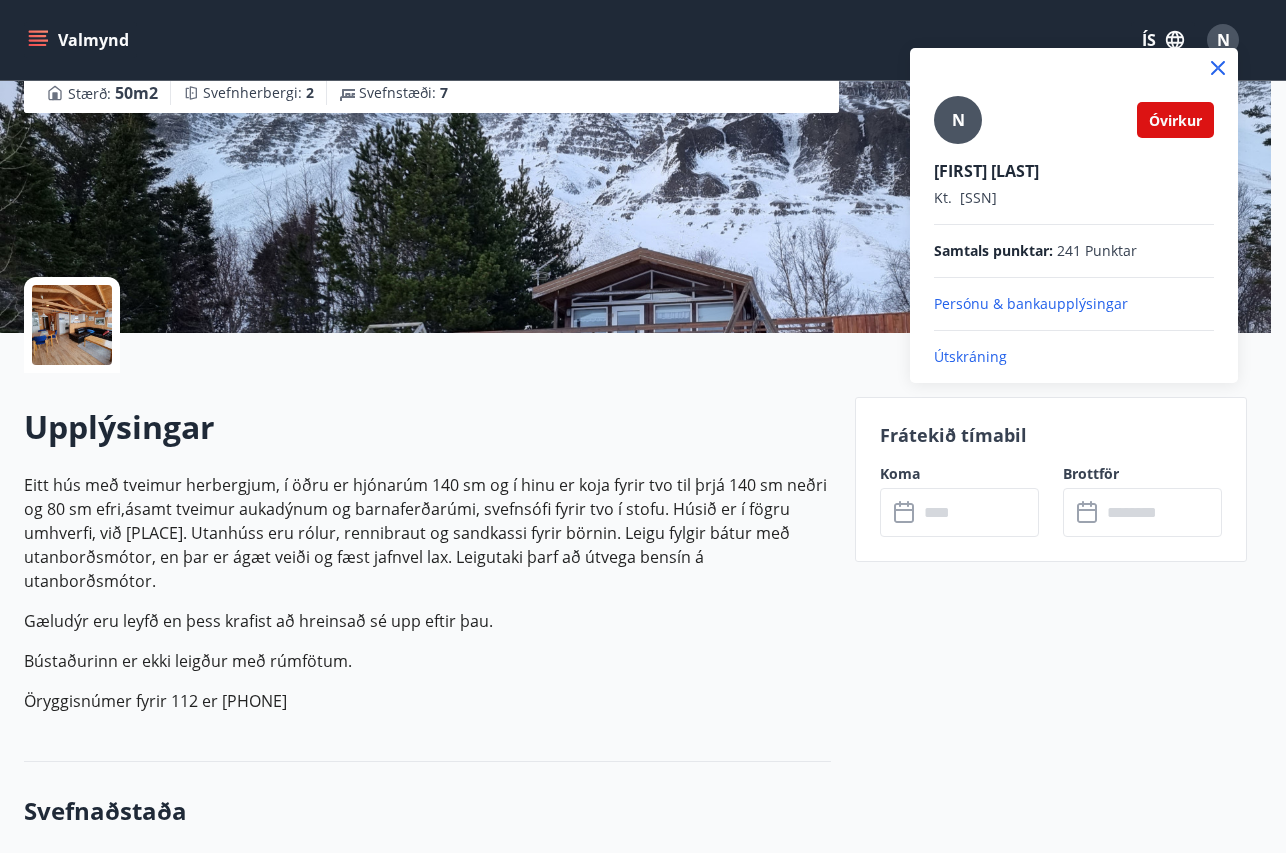 click on "Útskráning" at bounding box center [1074, 357] 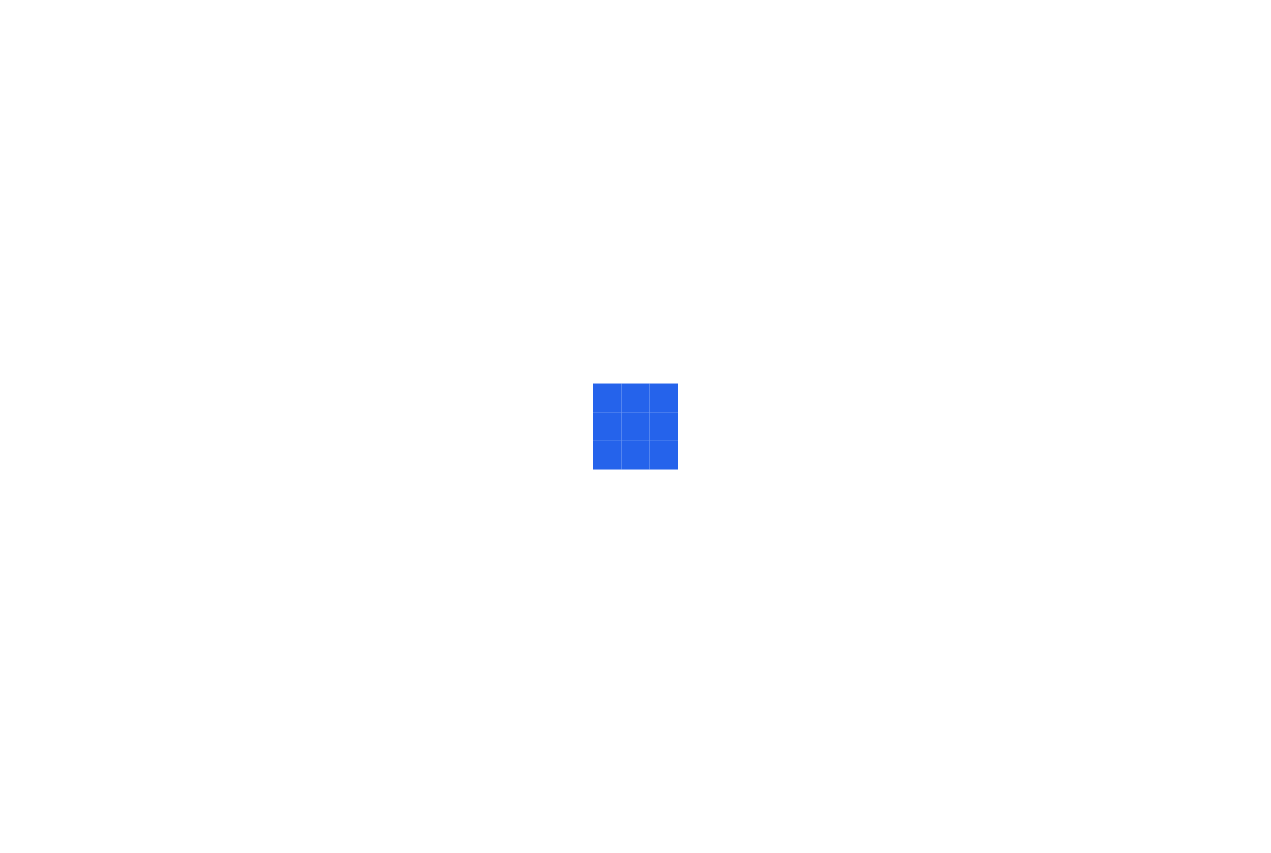 scroll, scrollTop: 0, scrollLeft: 0, axis: both 